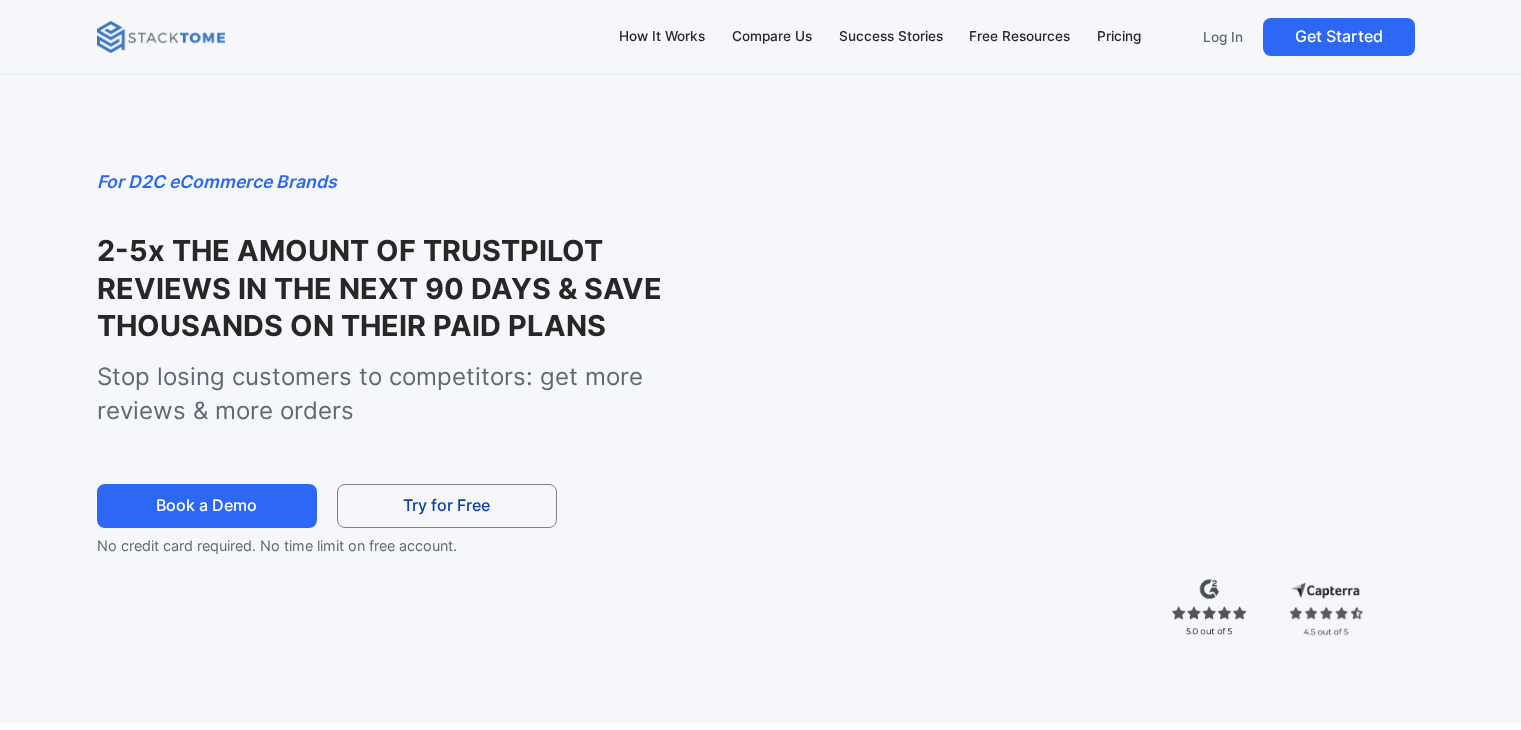 scroll, scrollTop: 0, scrollLeft: 0, axis: both 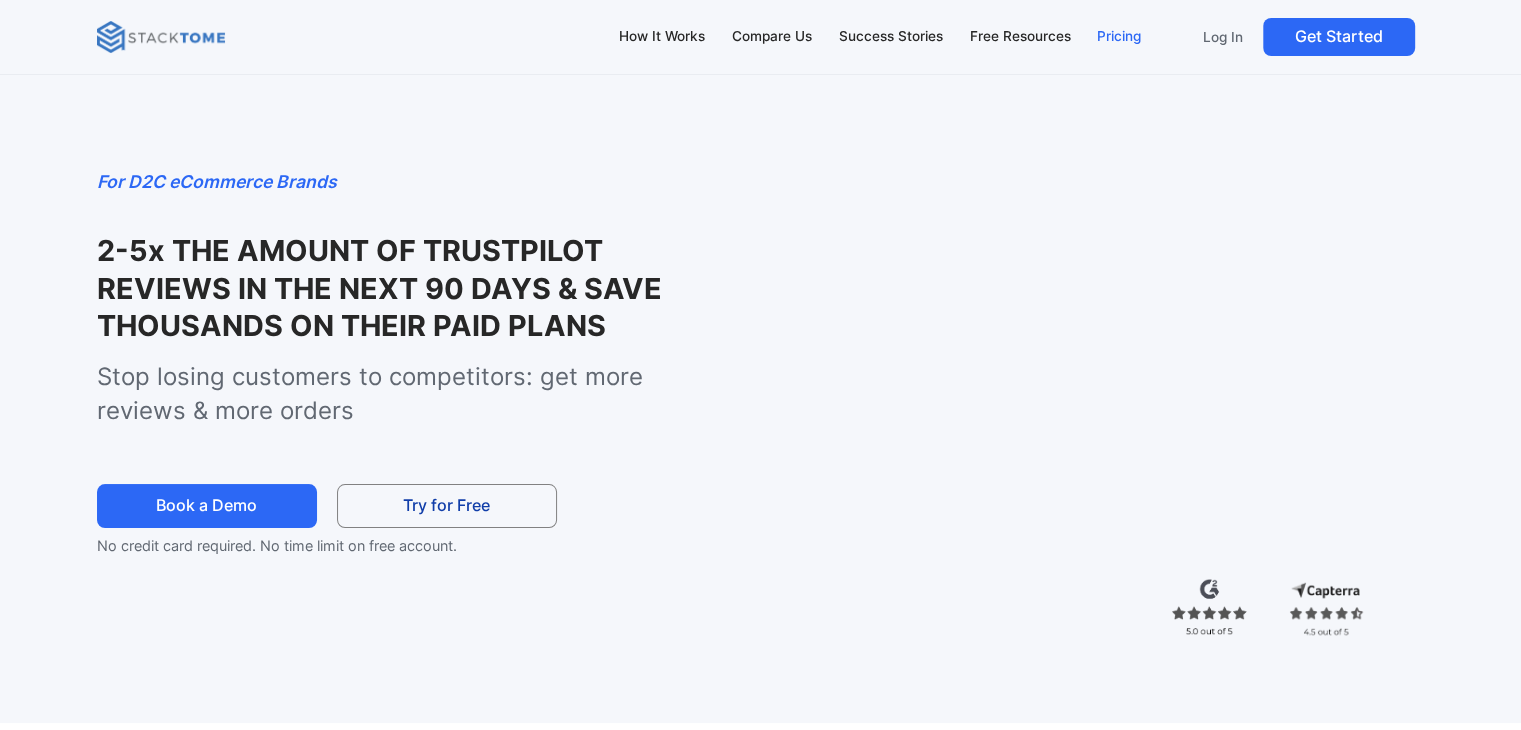 click on "Pricing" at bounding box center [1119, 37] 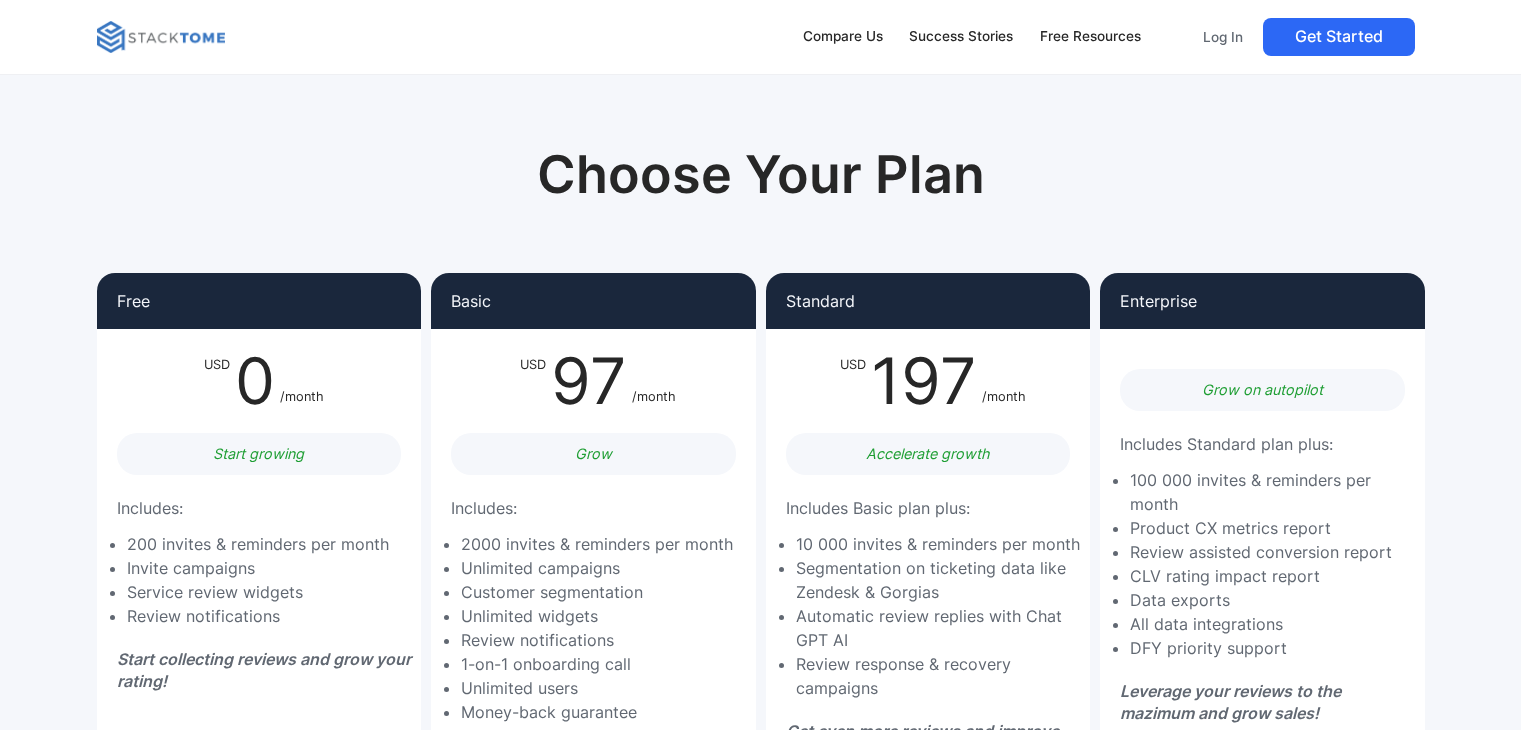 scroll, scrollTop: 0, scrollLeft: 0, axis: both 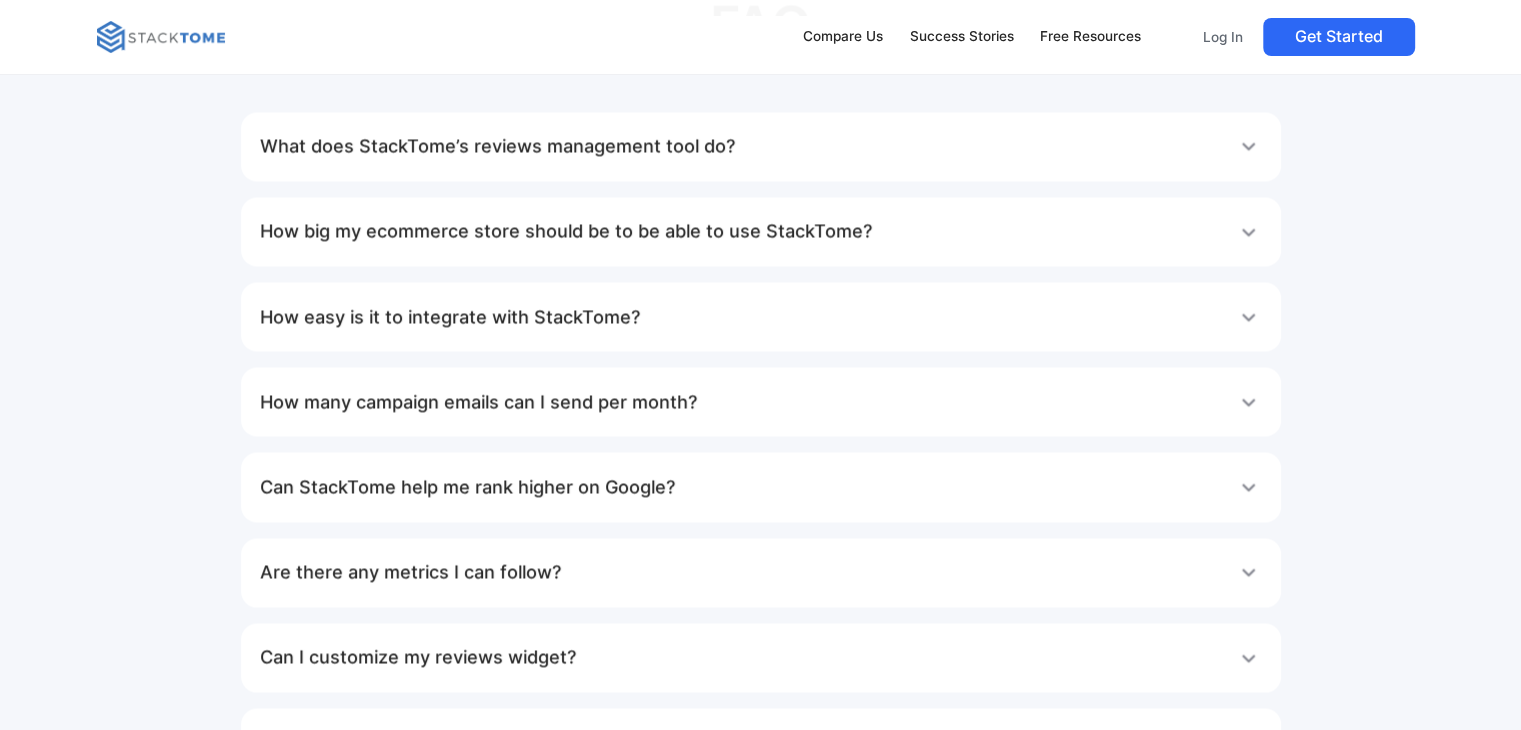 click on "Can StackTome help me rank higher on Google?" at bounding box center (760, 487) 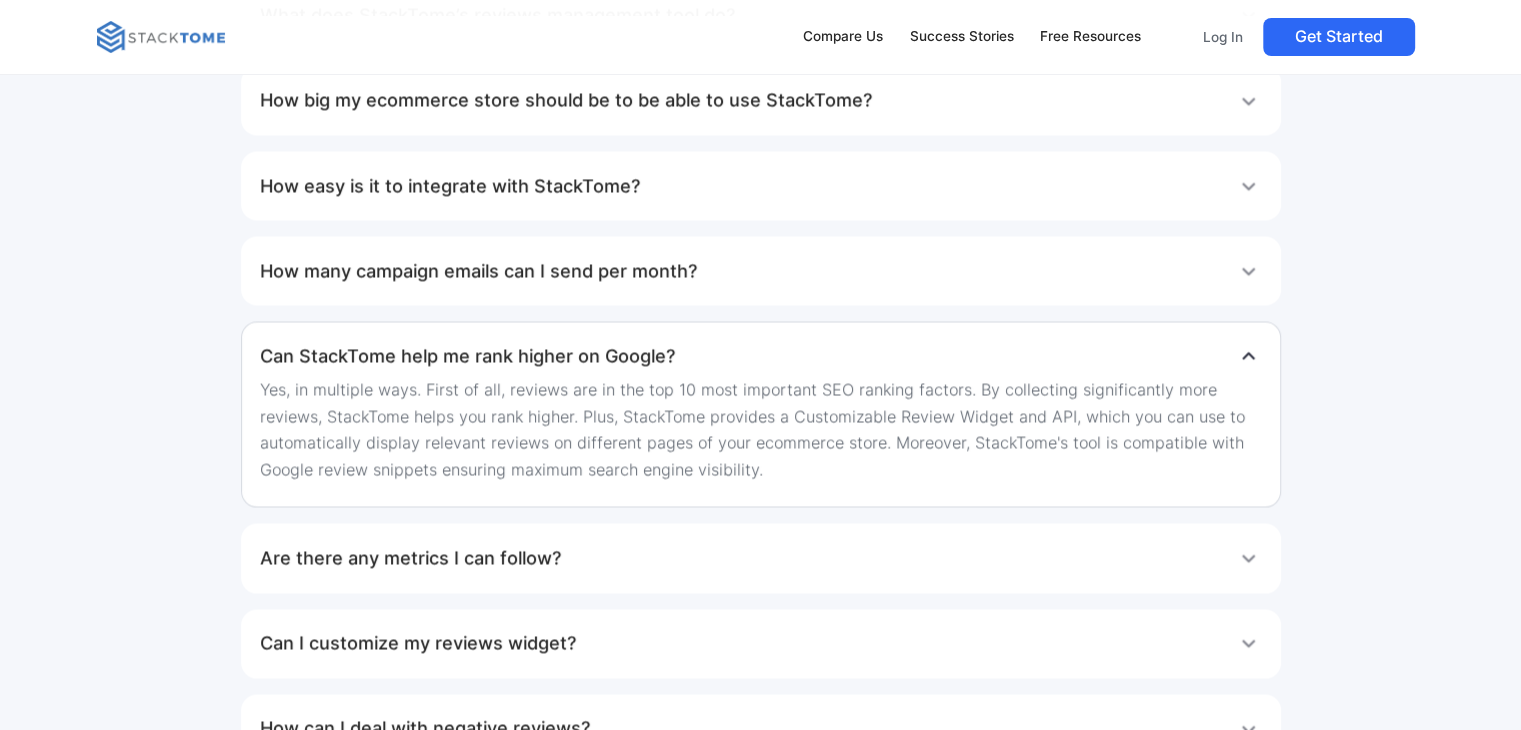 scroll, scrollTop: 3800, scrollLeft: 0, axis: vertical 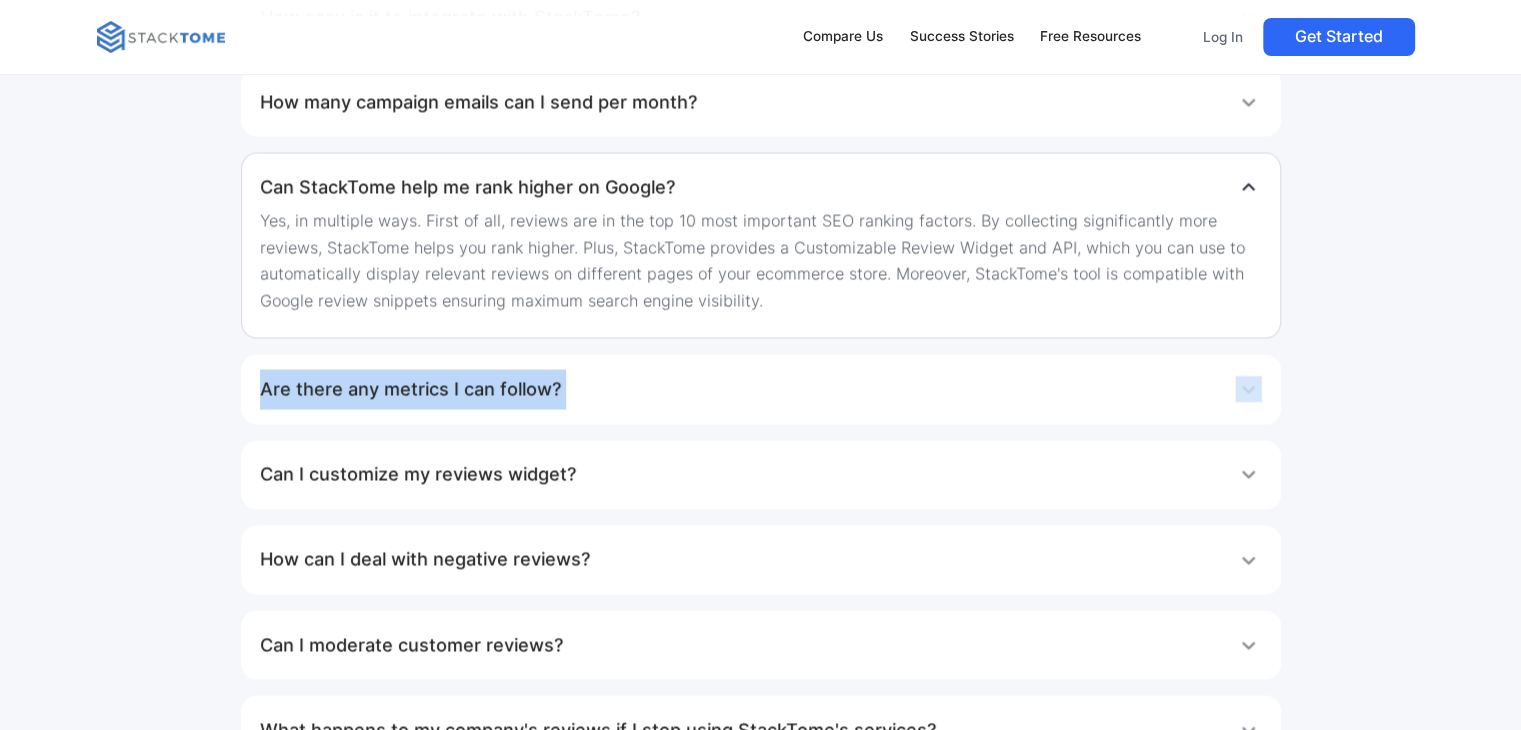 click on "Are there any metrics I can follow?" at bounding box center (760, 389) 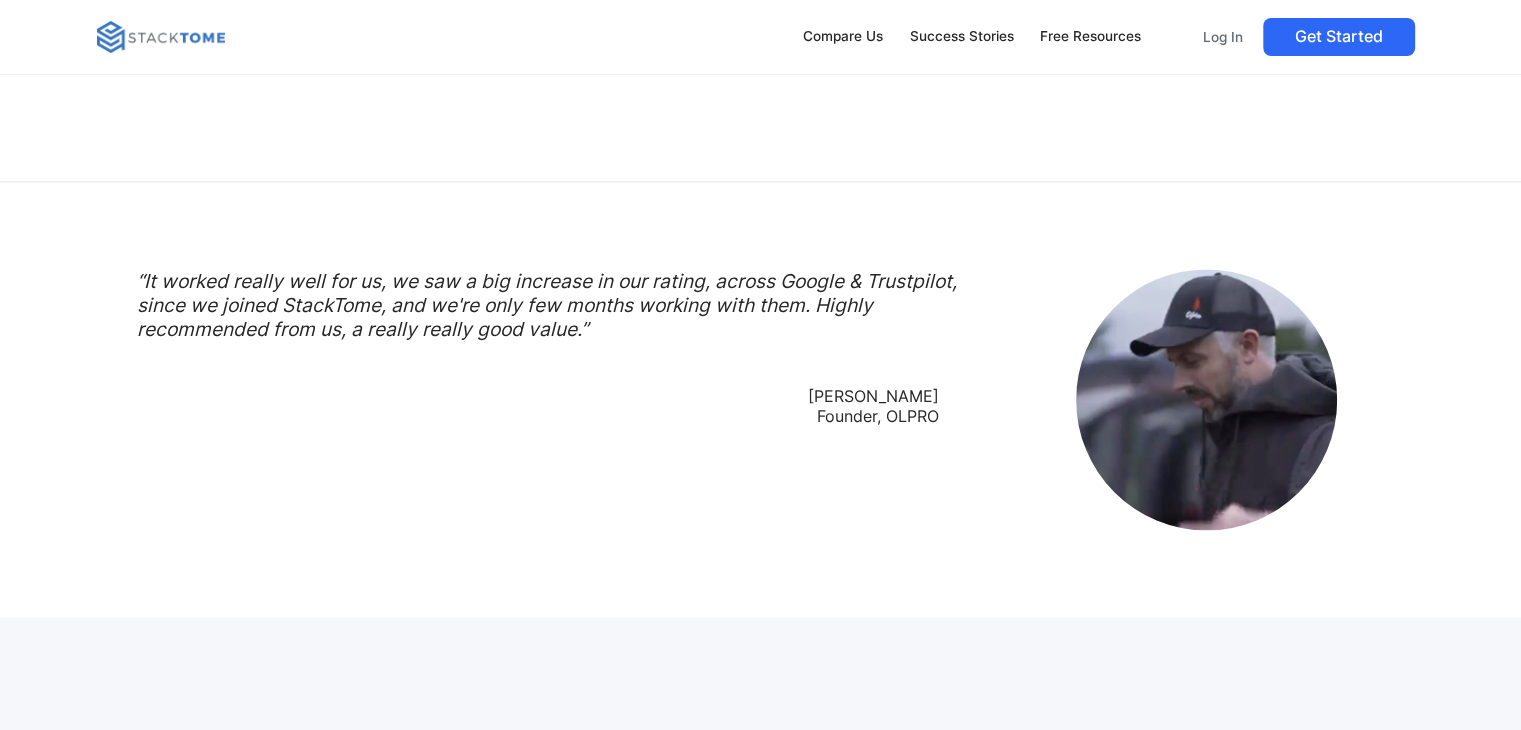 scroll, scrollTop: 2700, scrollLeft: 0, axis: vertical 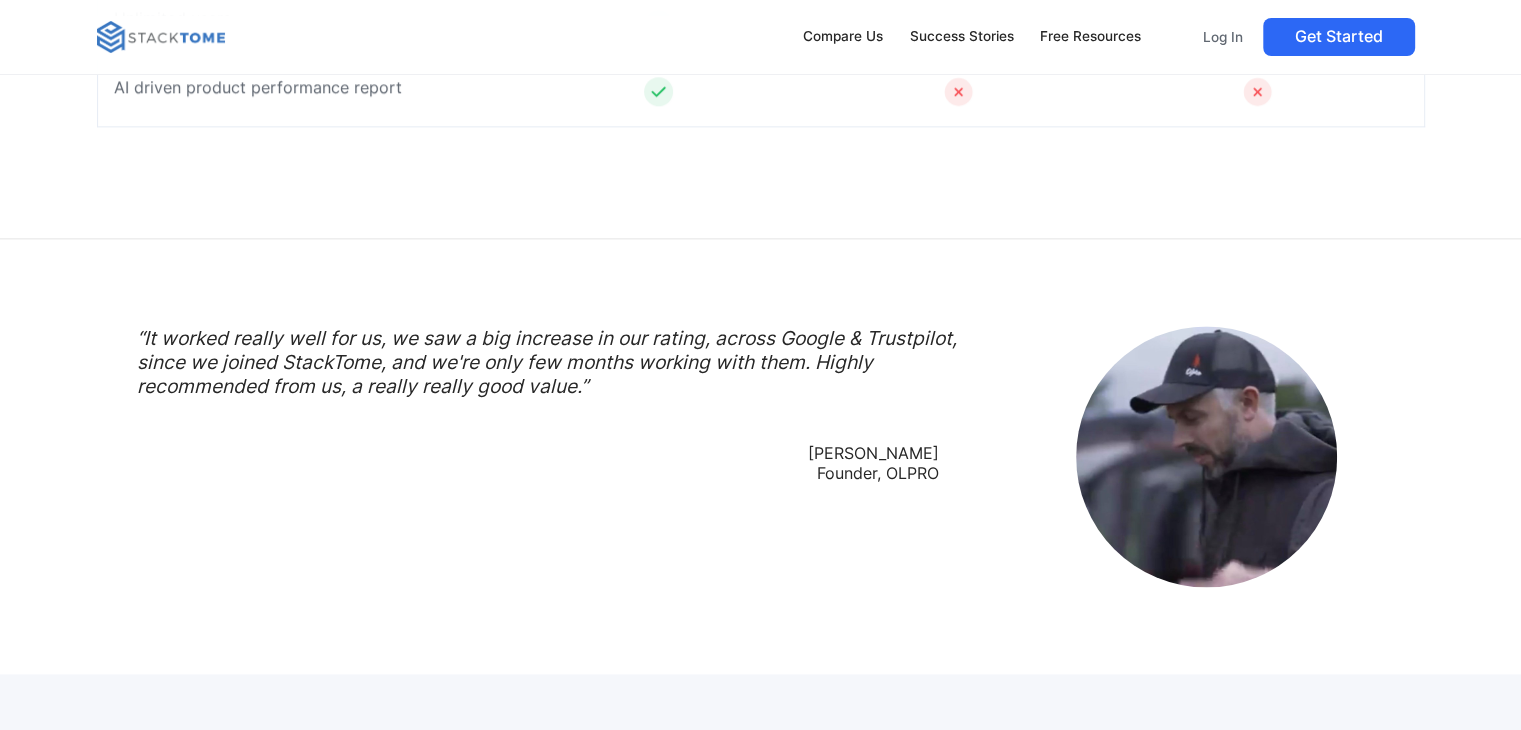 click on "Compare Us Success Stories Free Resources Log In Get Started" at bounding box center [760, 37] 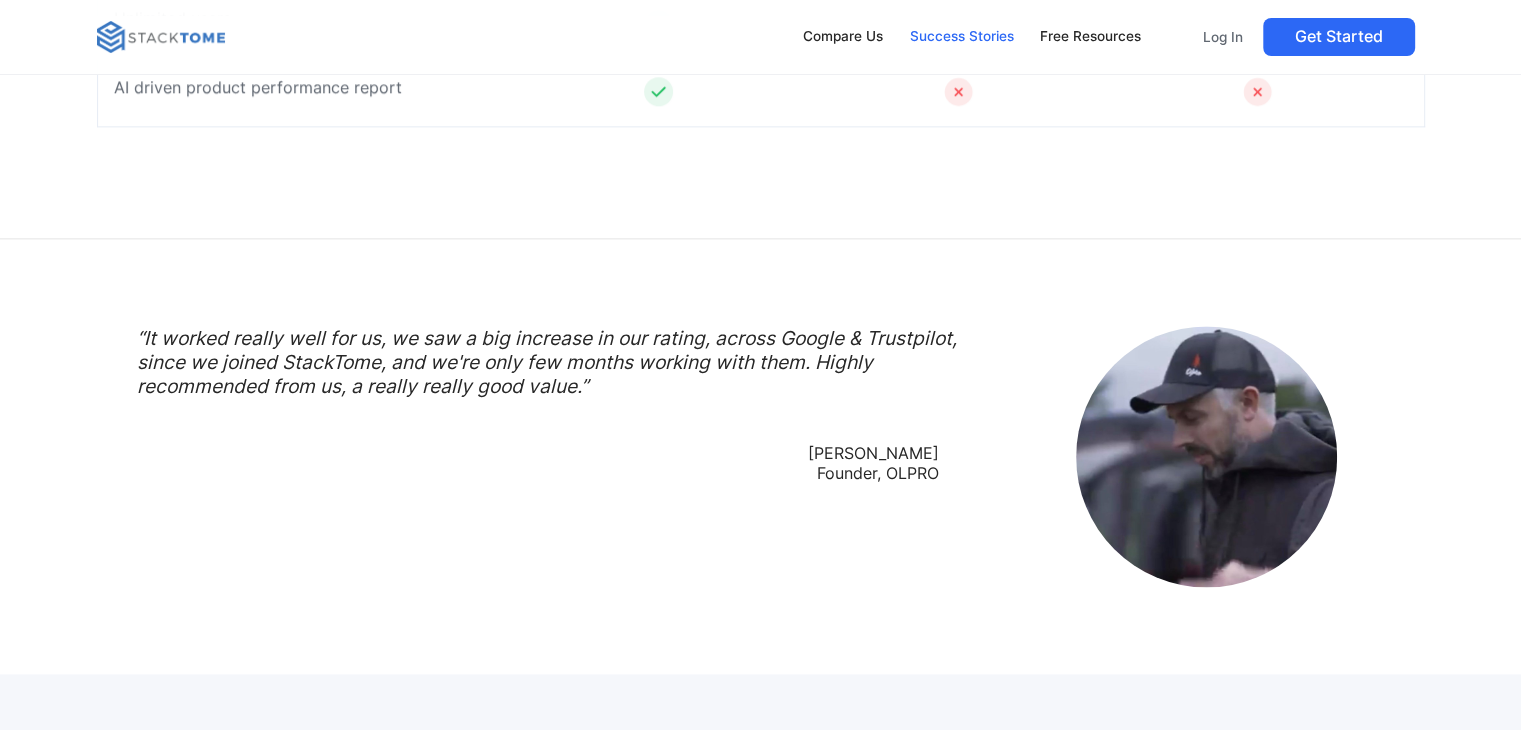 click on "Success Stories" at bounding box center (961, 37) 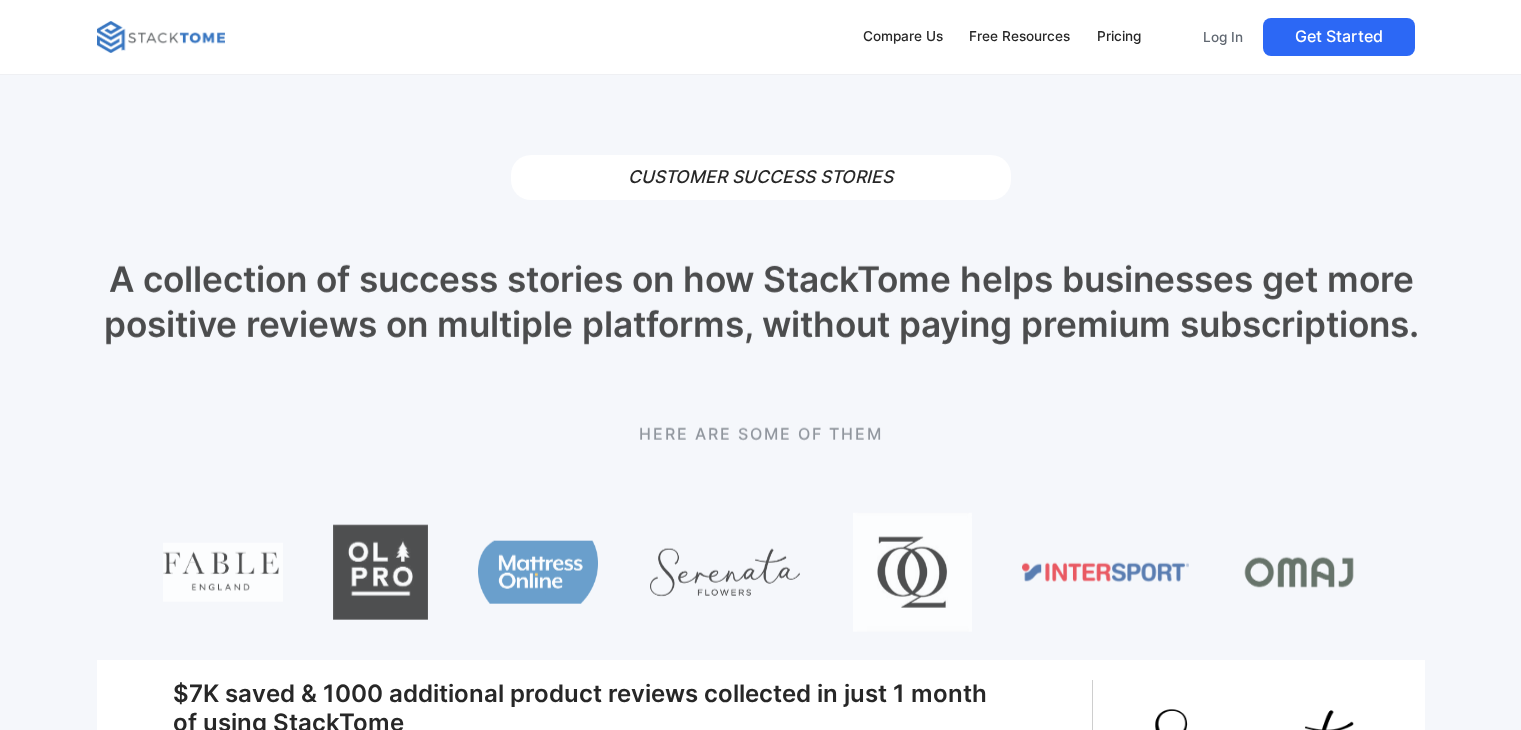 scroll, scrollTop: 0, scrollLeft: 0, axis: both 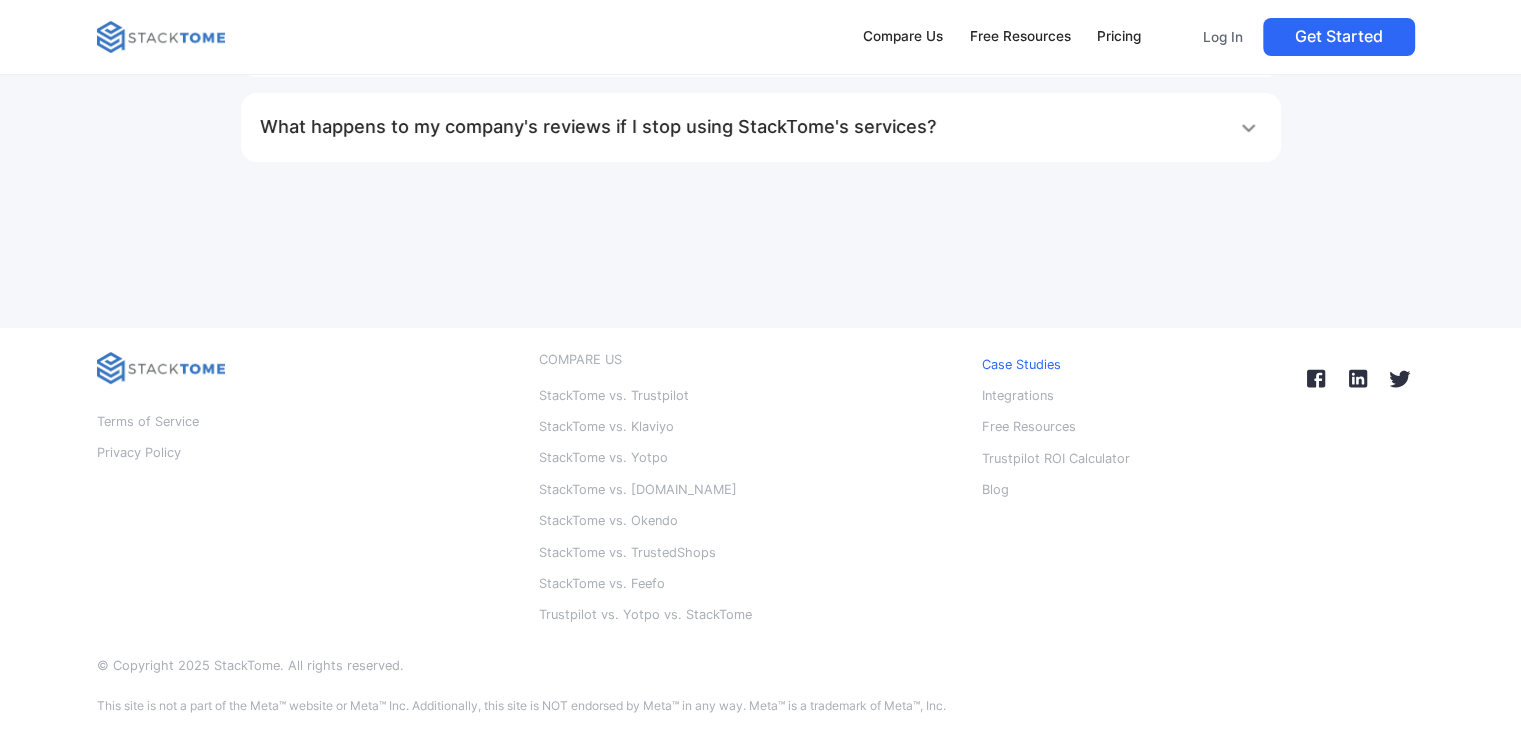 click on "Case Studies" at bounding box center (1021, 365) 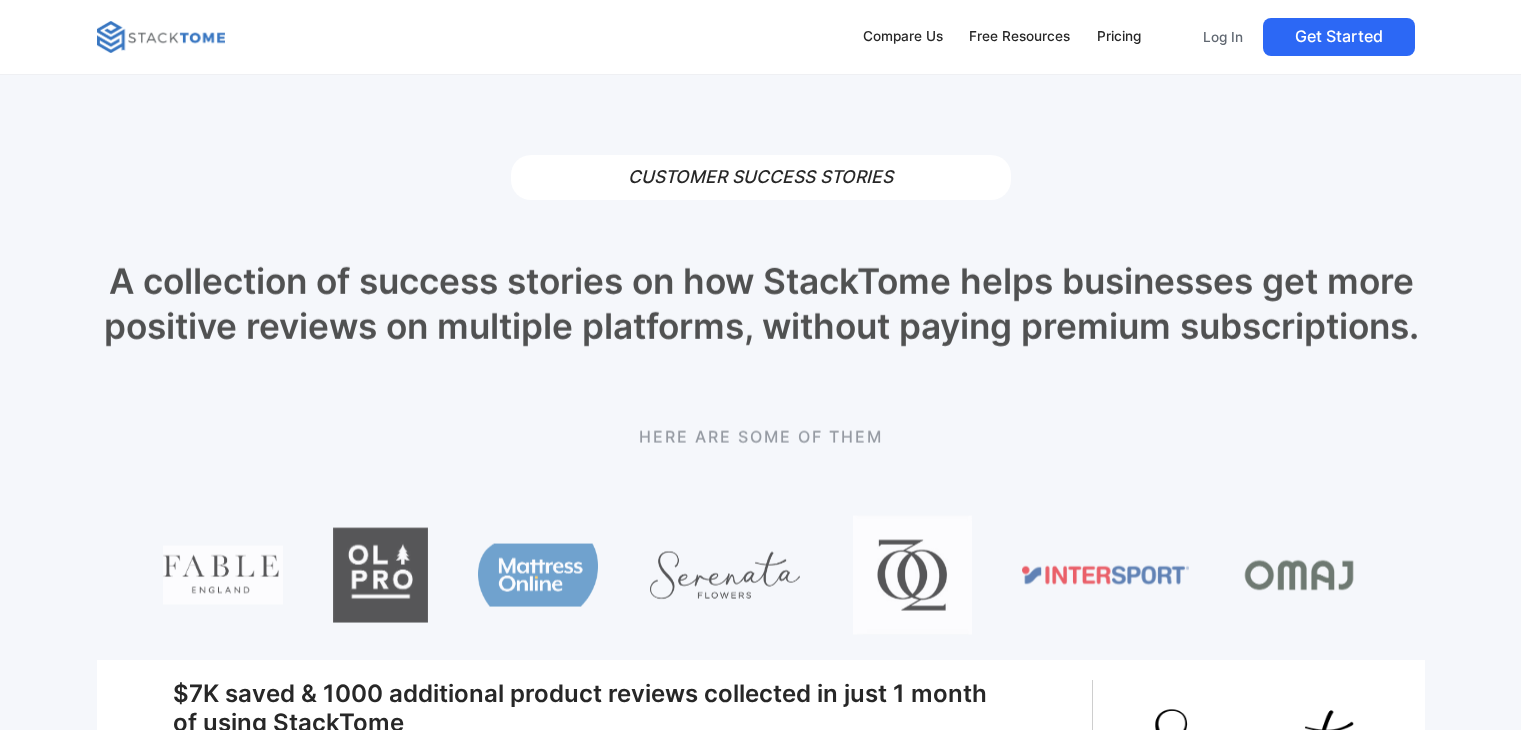 scroll, scrollTop: 0, scrollLeft: 0, axis: both 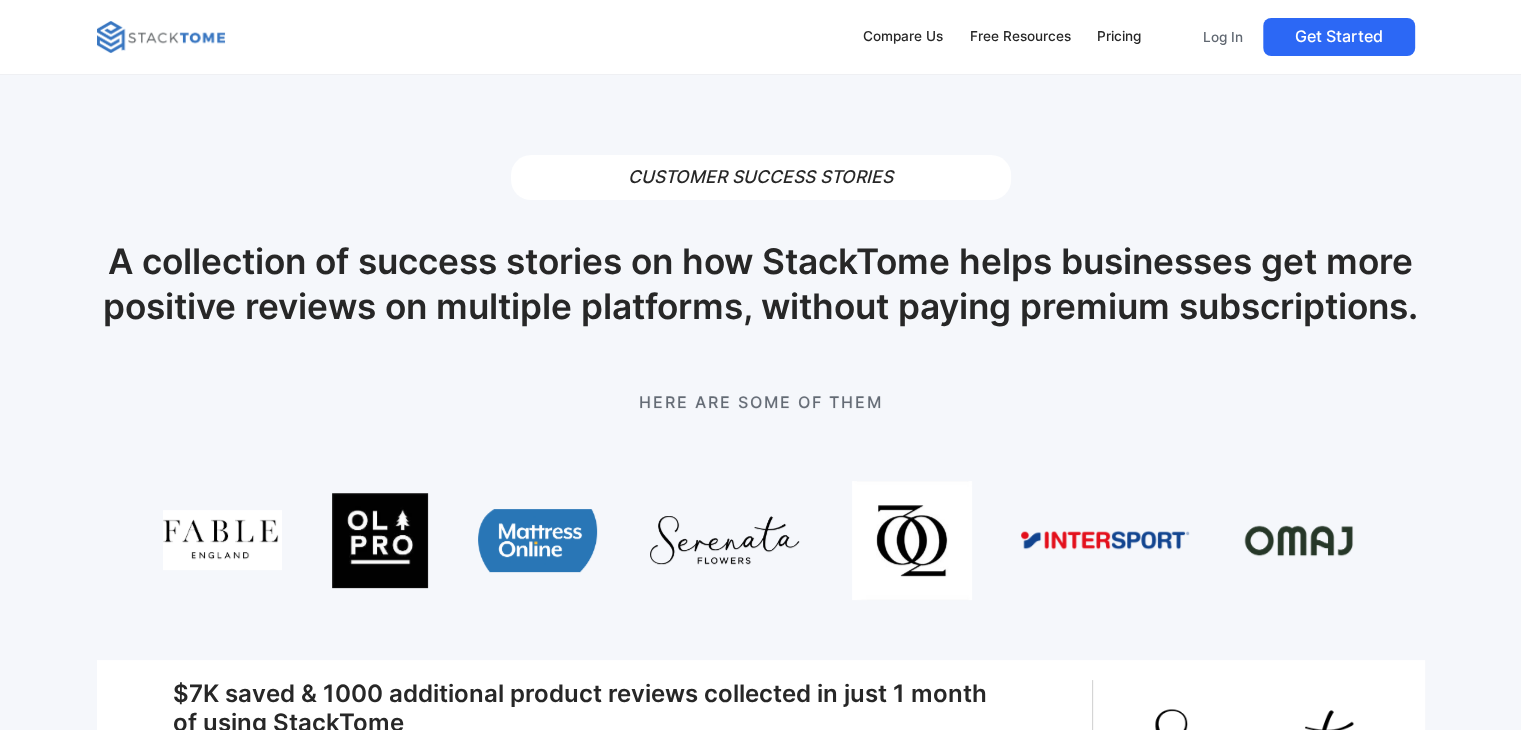 click at bounding box center [380, 541] 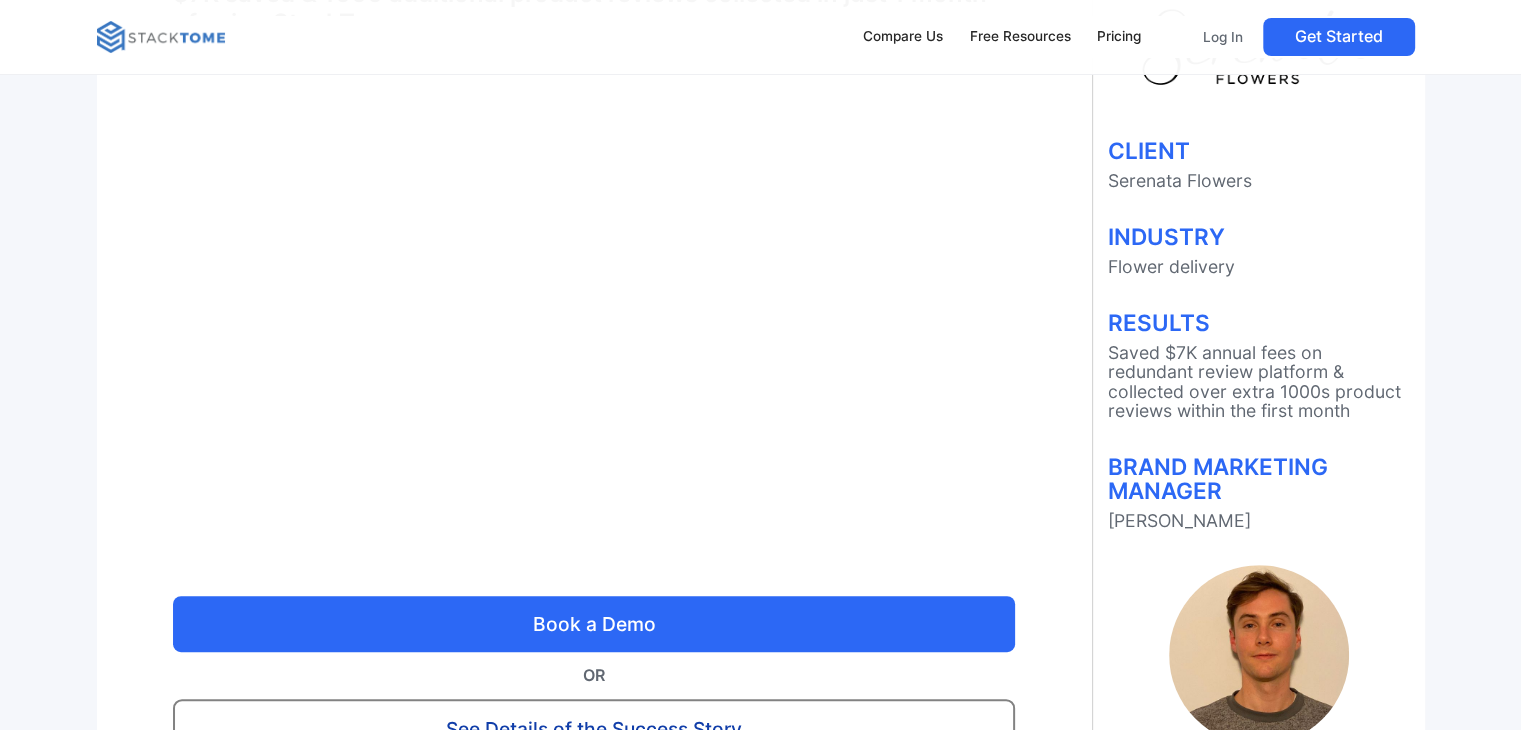 scroll, scrollTop: 0, scrollLeft: 0, axis: both 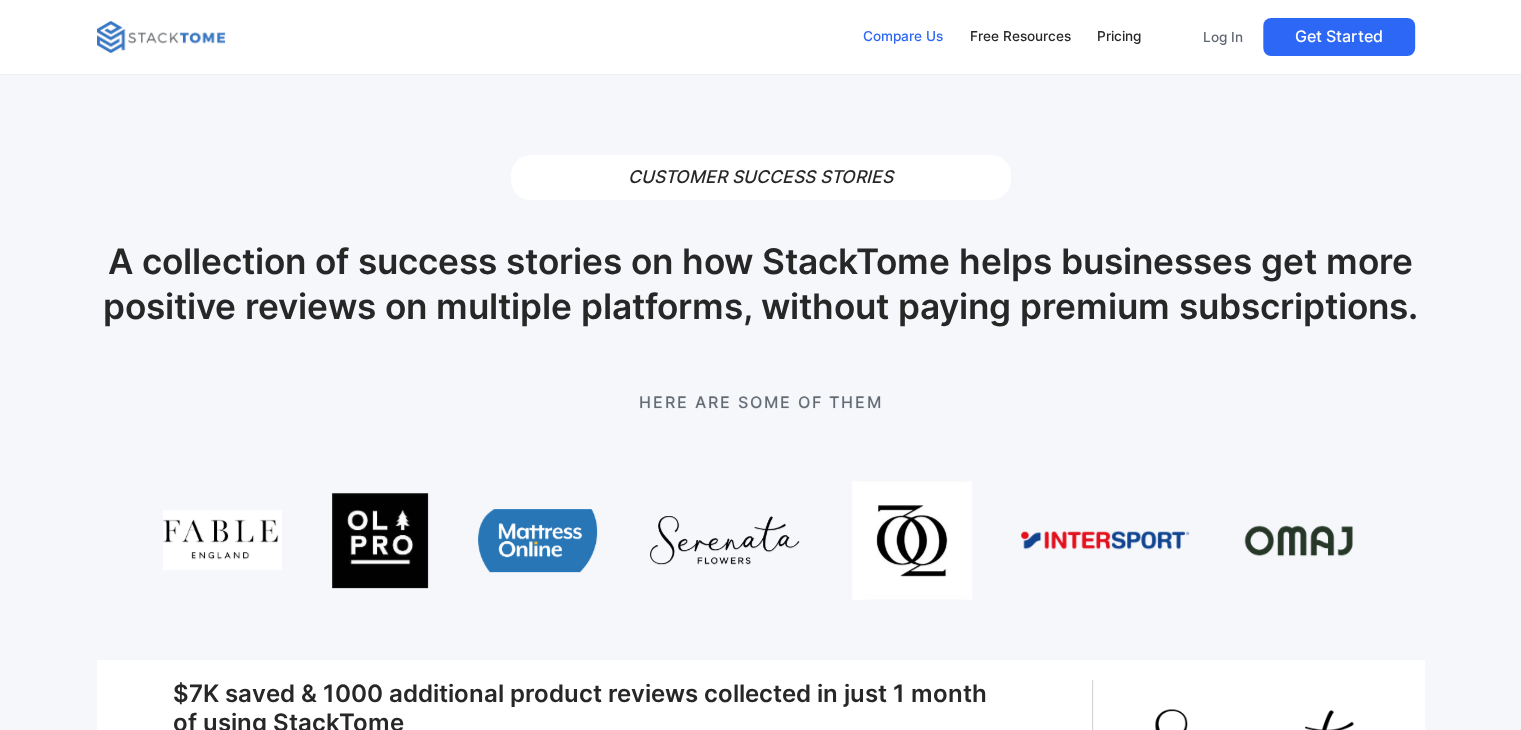 click on "Compare Us" at bounding box center [903, 37] 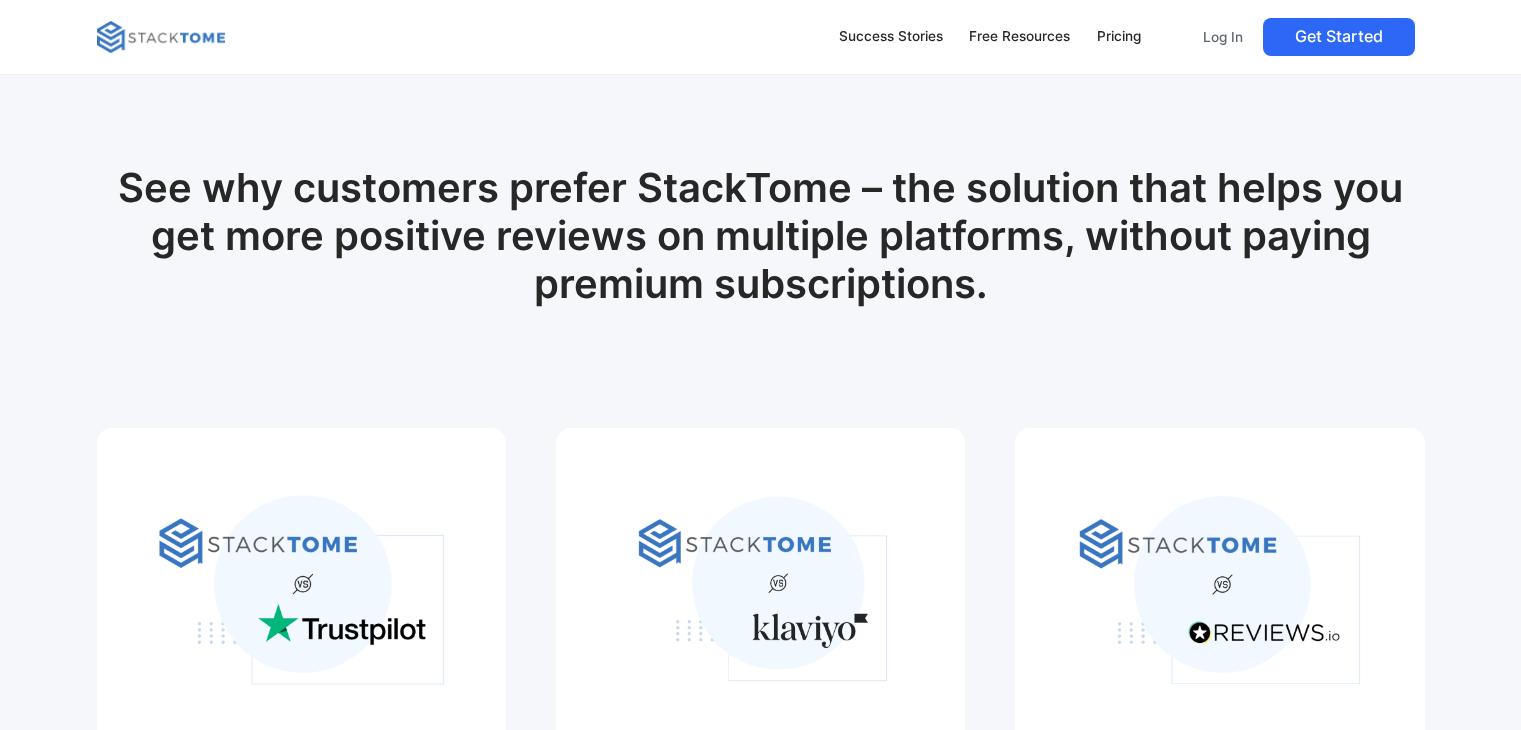 scroll, scrollTop: 0, scrollLeft: 0, axis: both 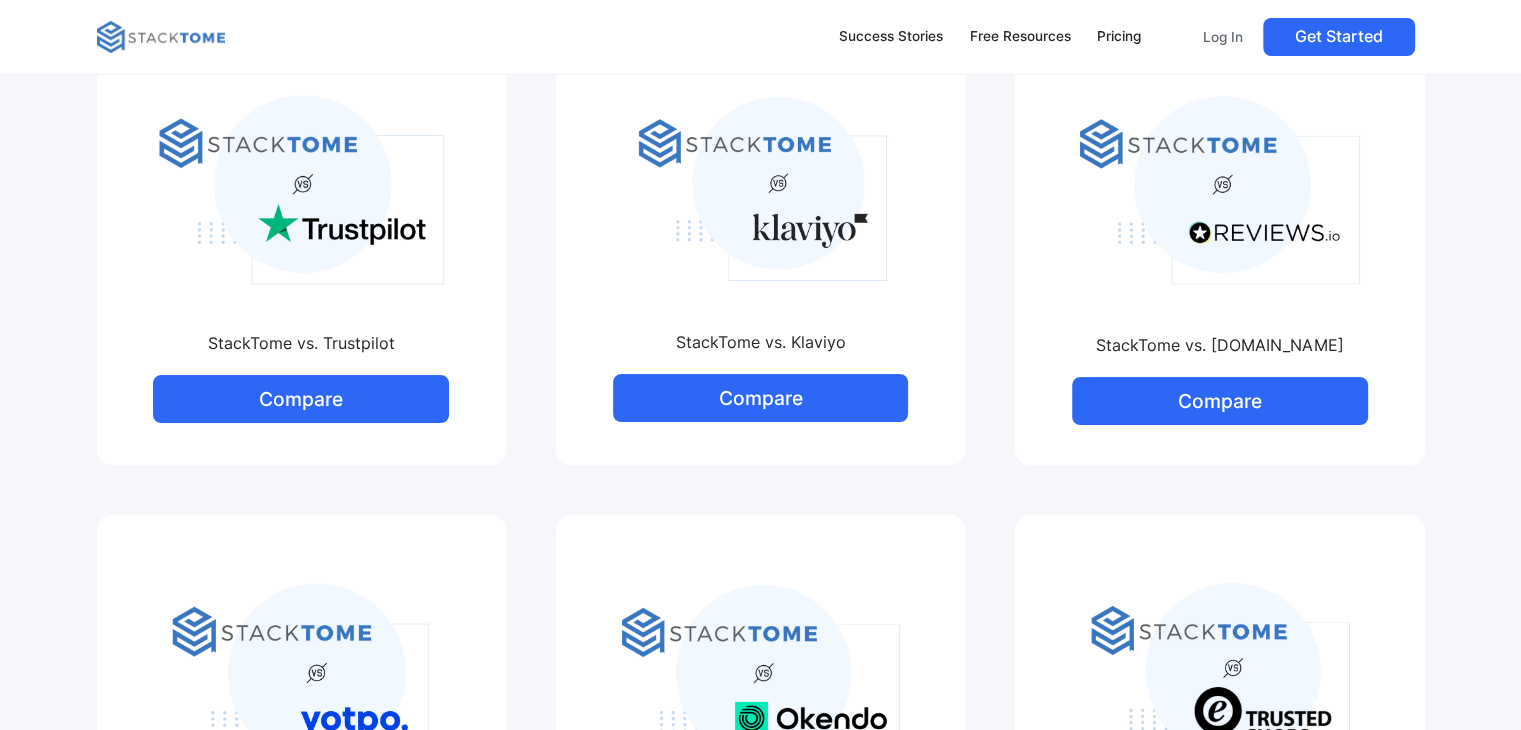 click at bounding box center [1219, 190] 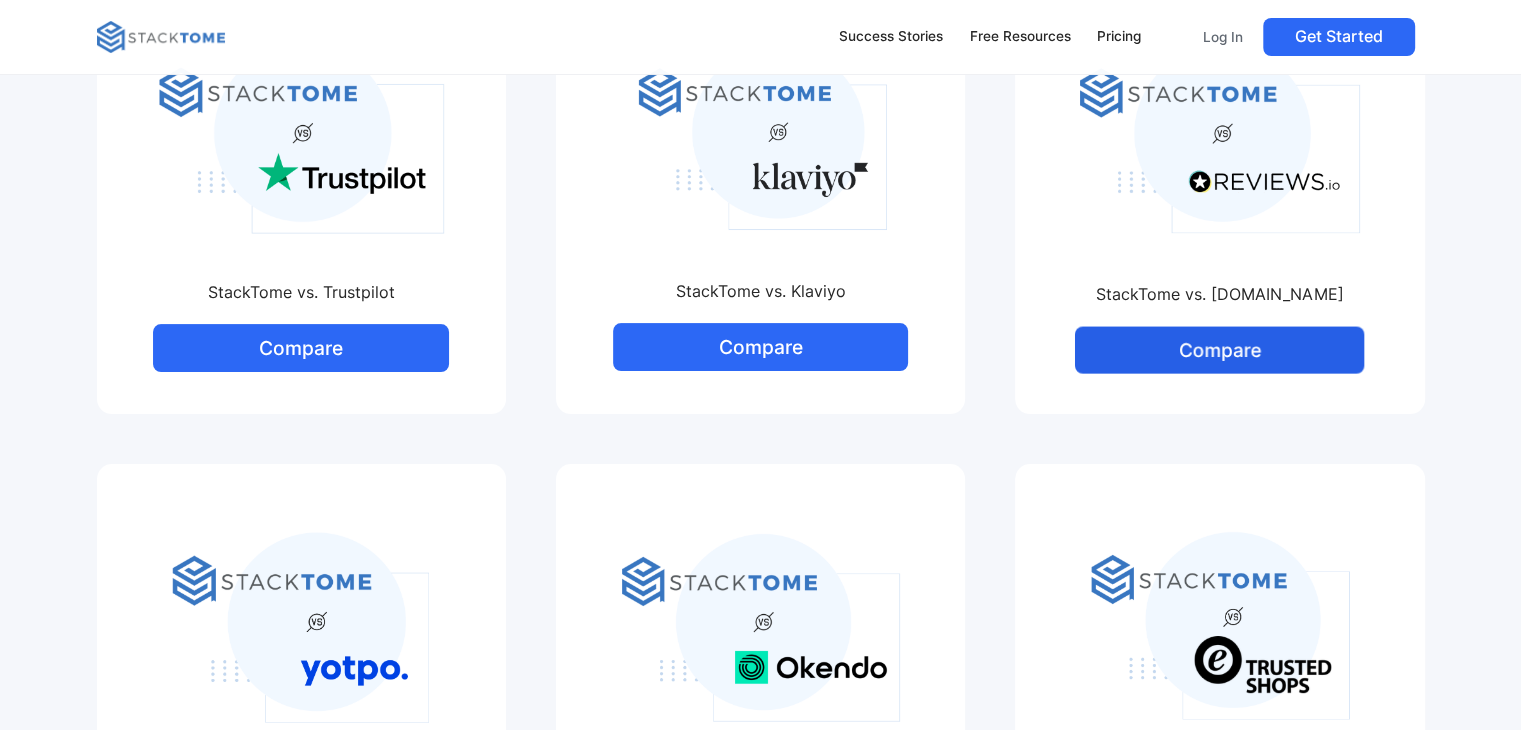 scroll, scrollTop: 500, scrollLeft: 0, axis: vertical 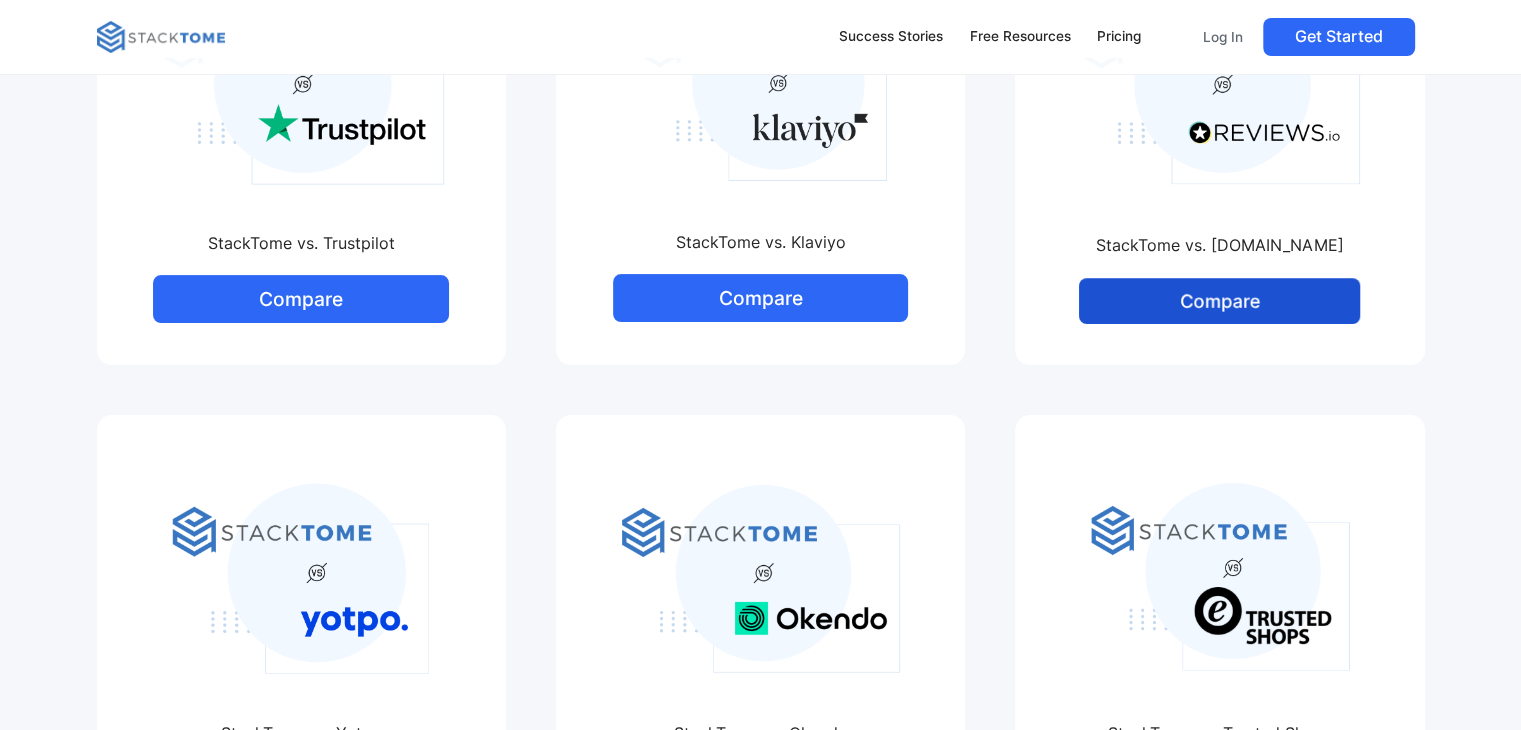 click on "Compare" at bounding box center (1220, 301) 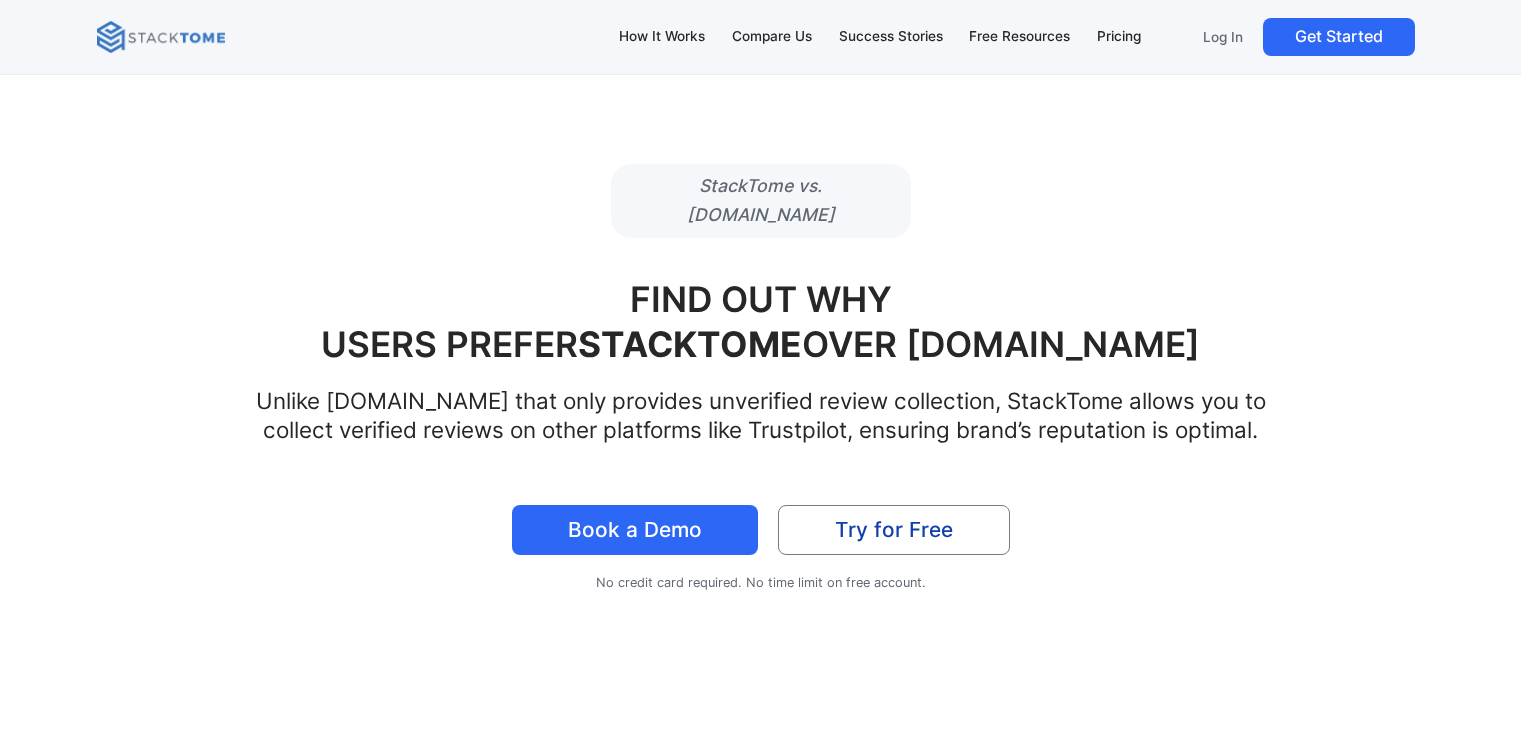 scroll, scrollTop: 0, scrollLeft: 0, axis: both 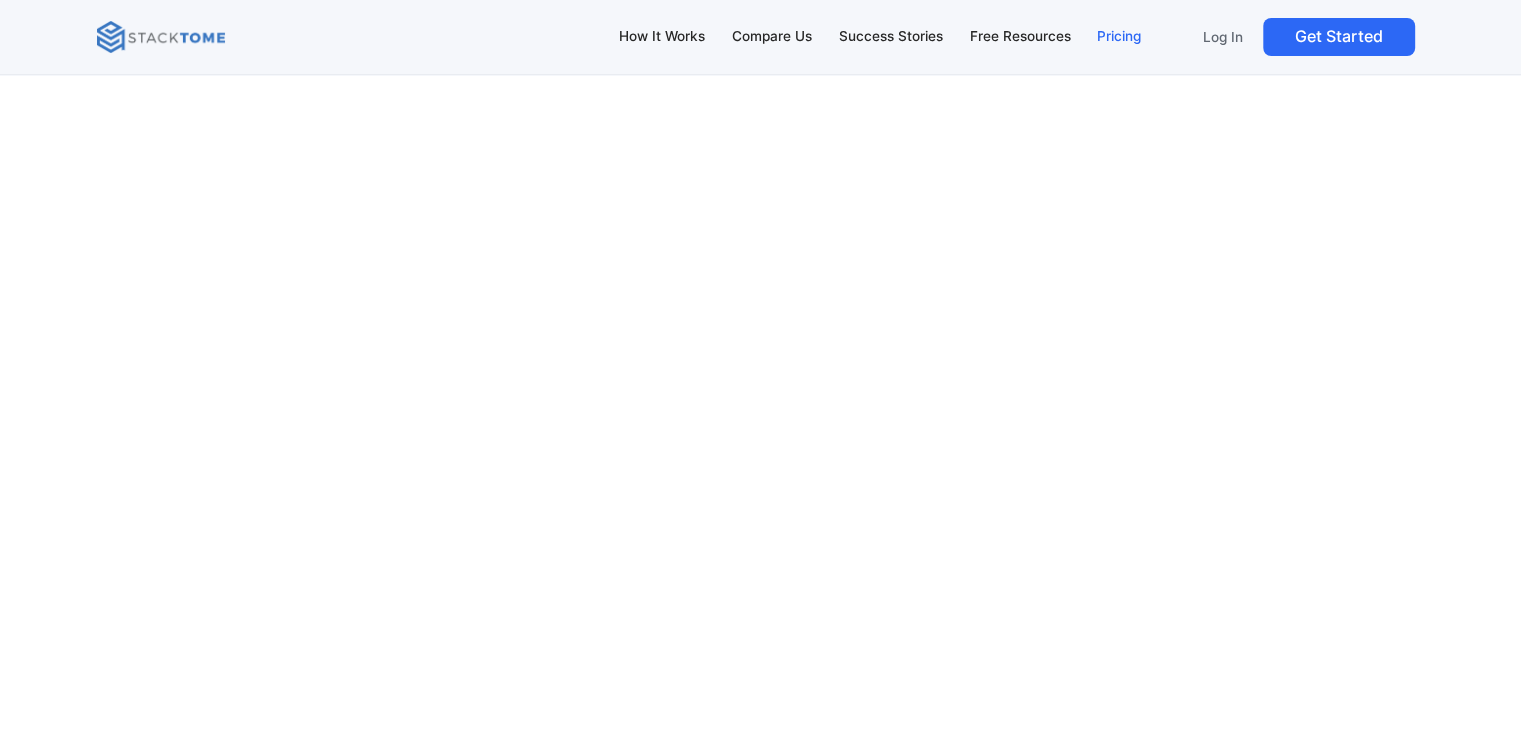 click on "Pricing" at bounding box center (1119, 37) 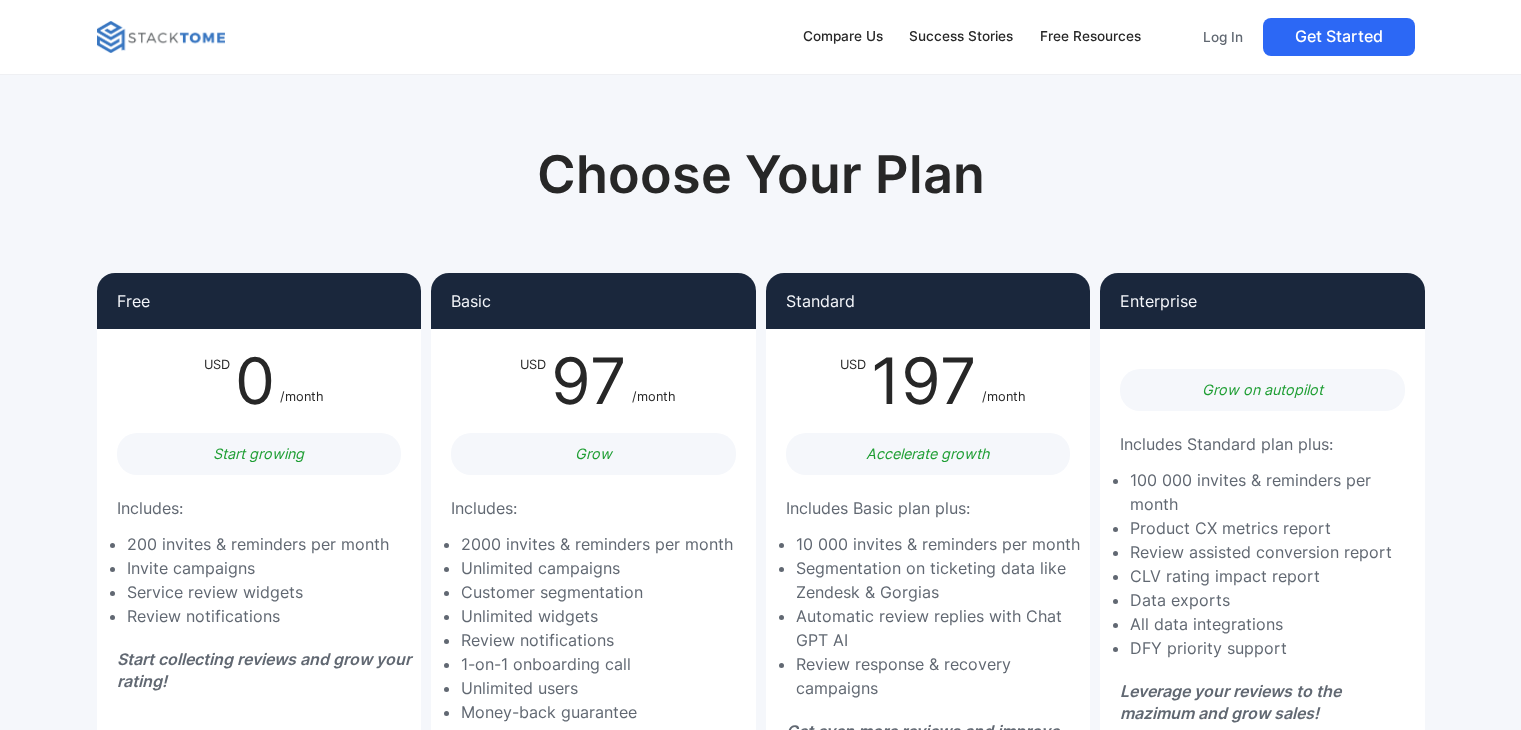 scroll, scrollTop: 0, scrollLeft: 0, axis: both 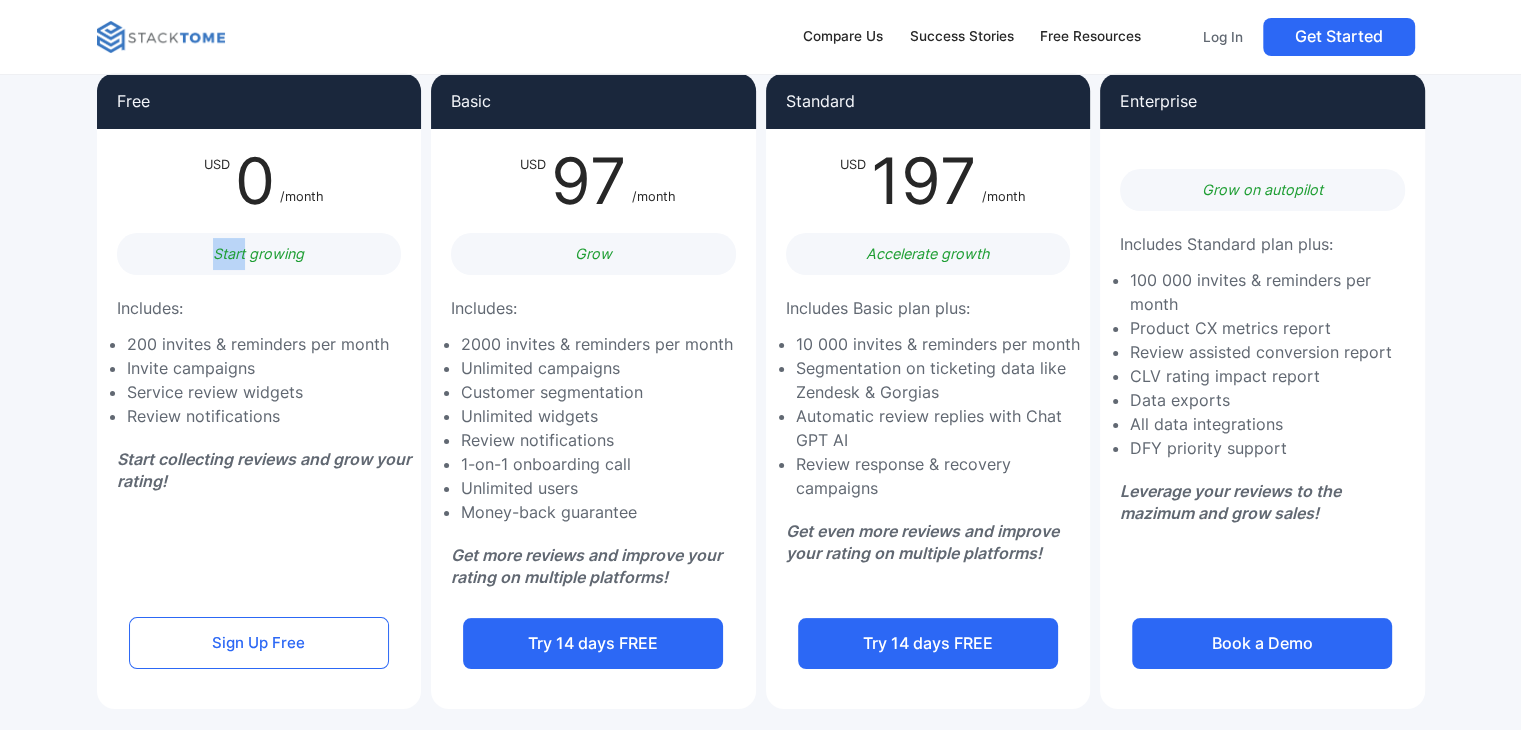 drag, startPoint x: 208, startPoint y: 261, endPoint x: 247, endPoint y: 257, distance: 39.20459 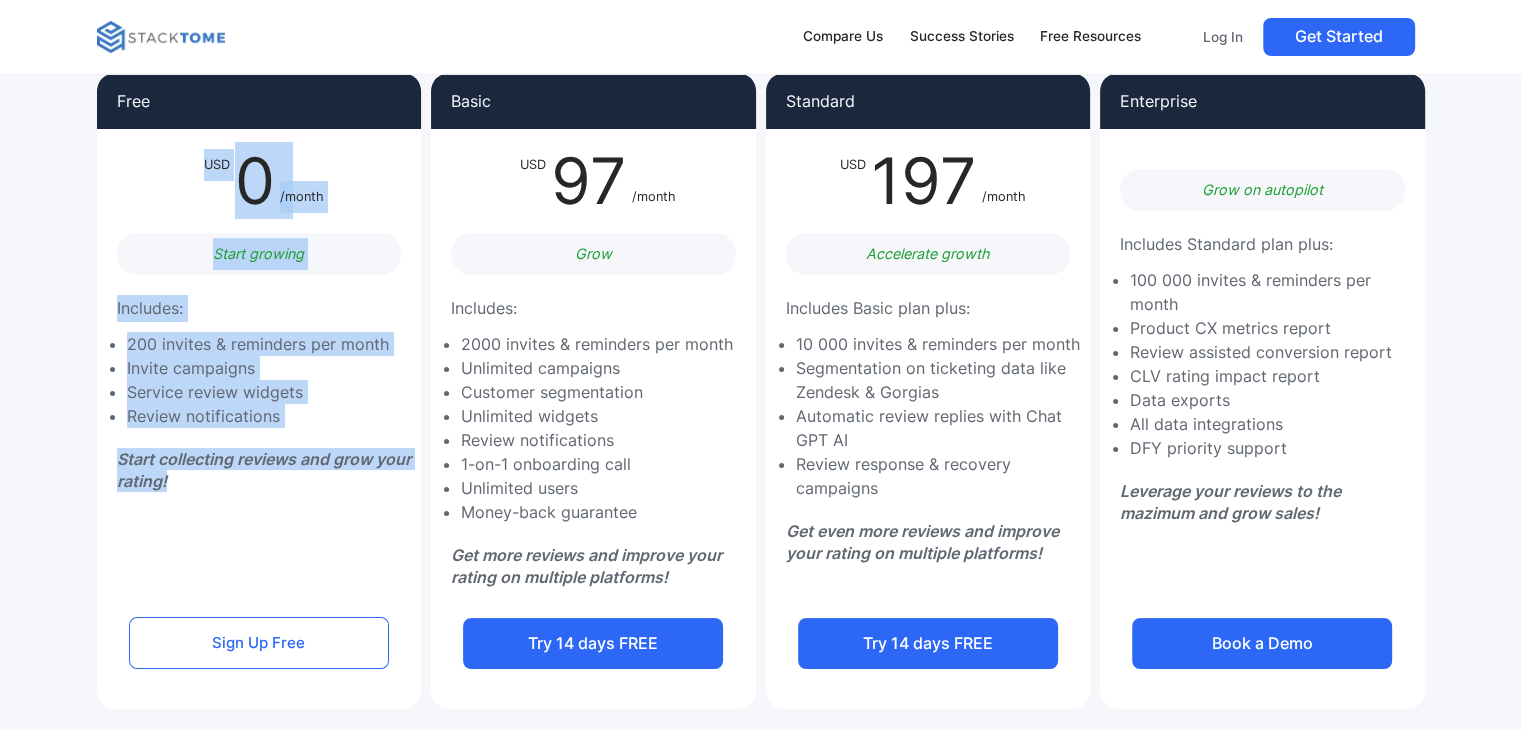 drag, startPoint x: 191, startPoint y: 179, endPoint x: 325, endPoint y: 509, distance: 356.1685 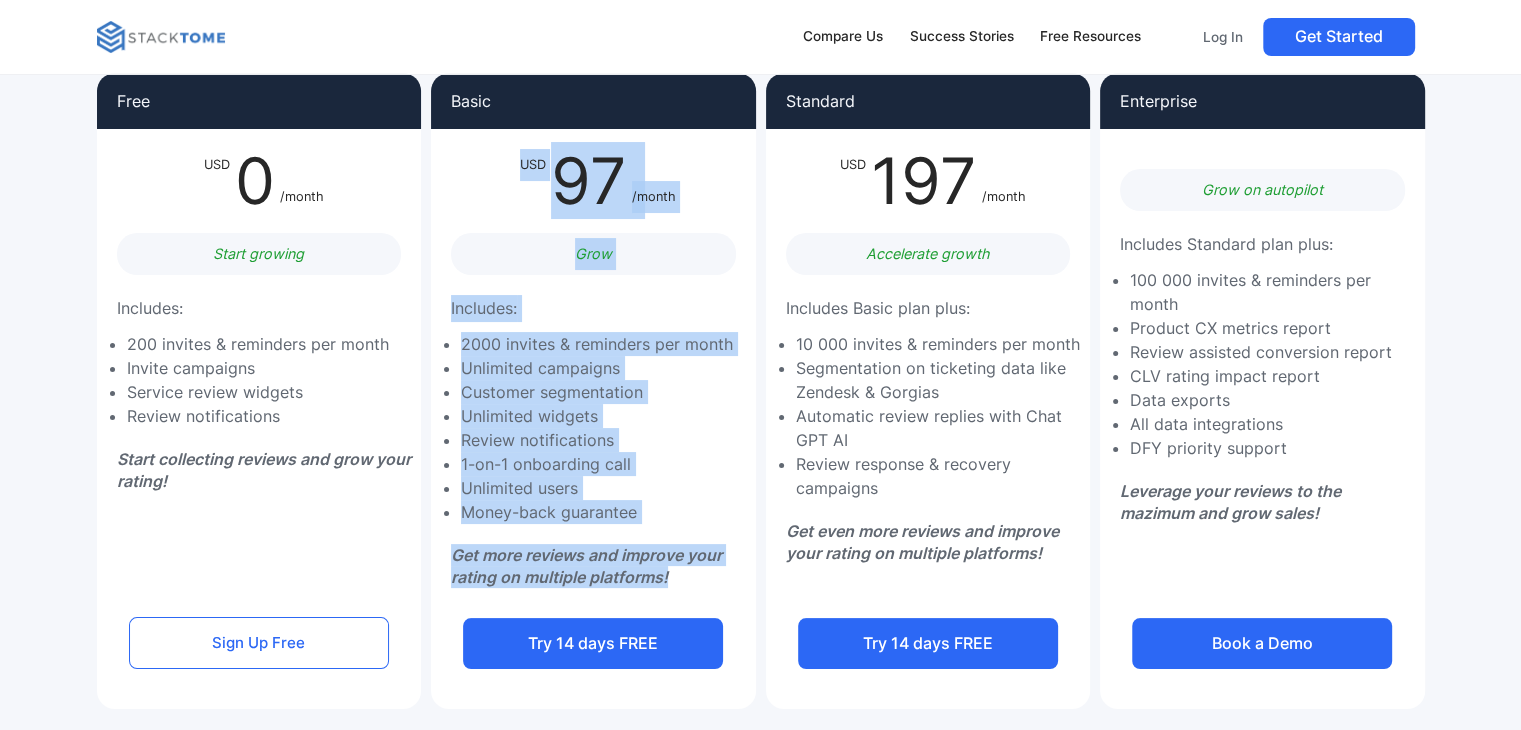 drag, startPoint x: 528, startPoint y: 201, endPoint x: 684, endPoint y: 573, distance: 403.38568 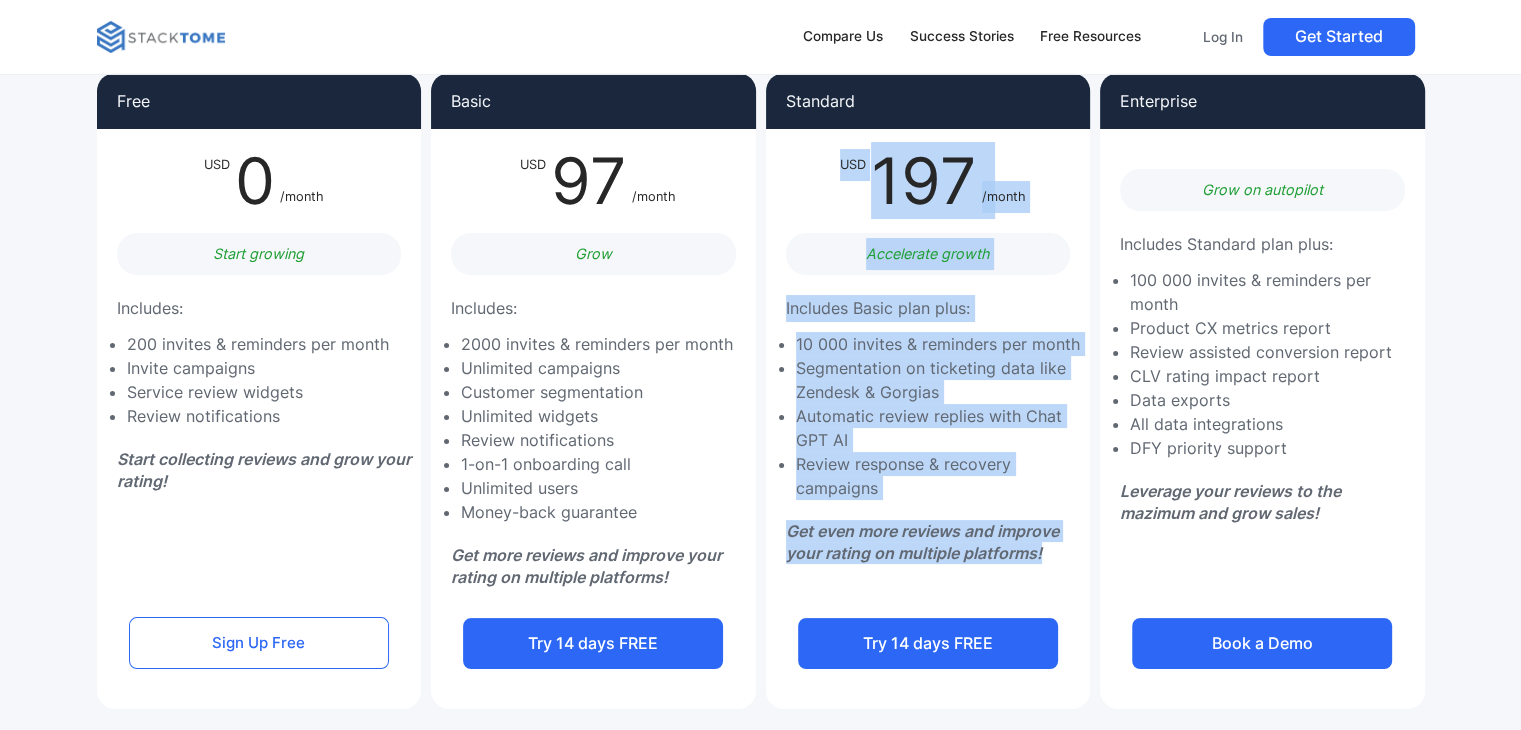 drag, startPoint x: 828, startPoint y: 161, endPoint x: 1068, endPoint y: 569, distance: 473.354 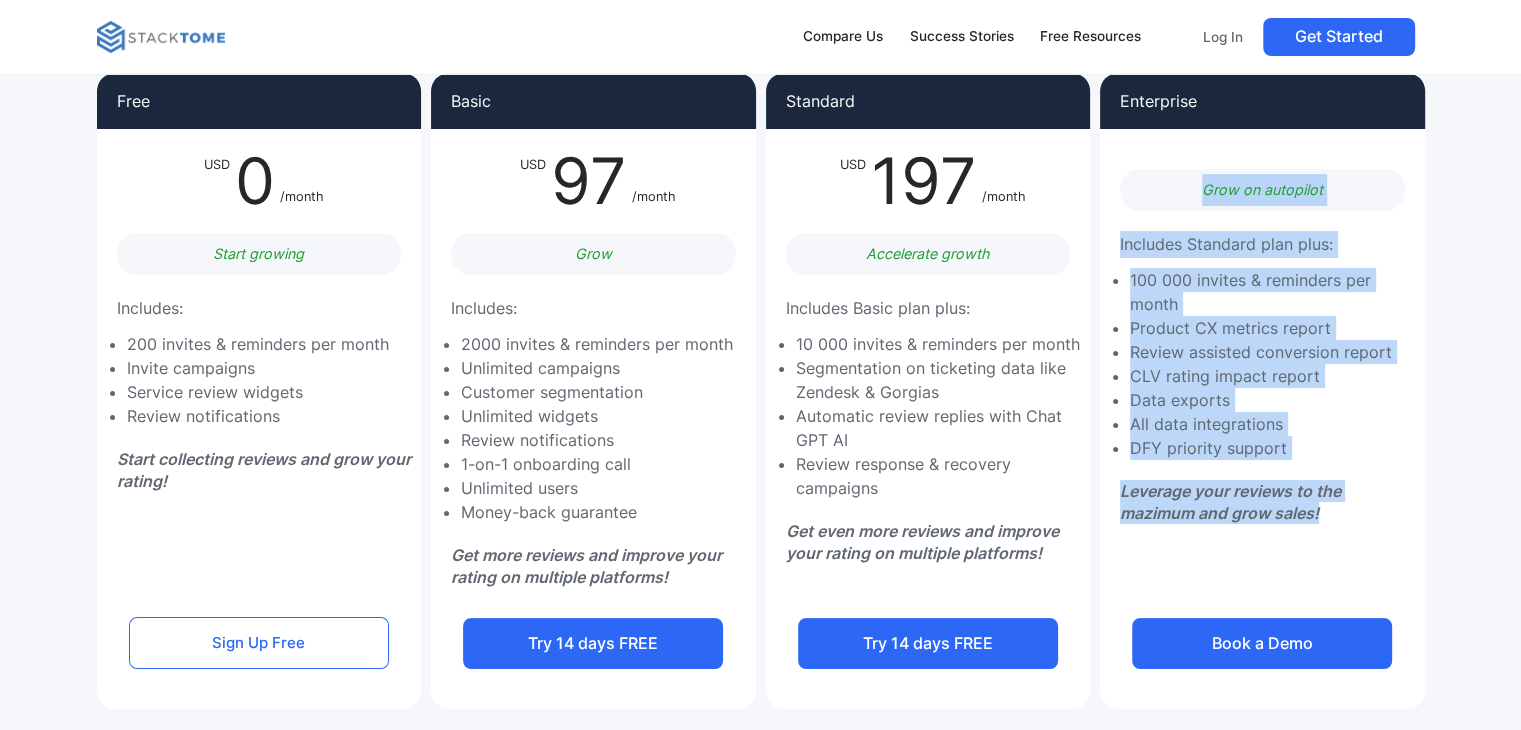 drag, startPoint x: 1135, startPoint y: 160, endPoint x: 1345, endPoint y: 546, distance: 439.4269 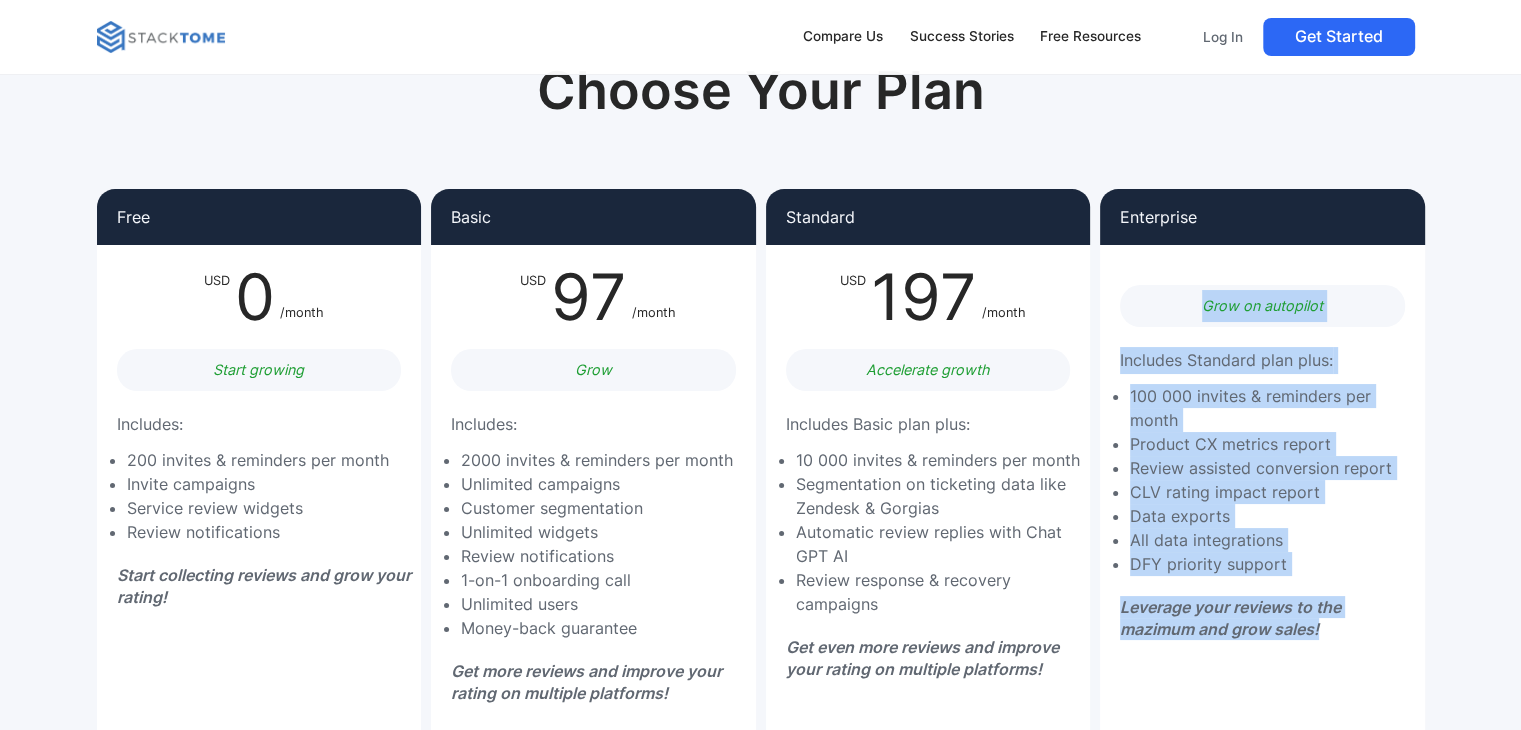 scroll, scrollTop: 200, scrollLeft: 0, axis: vertical 